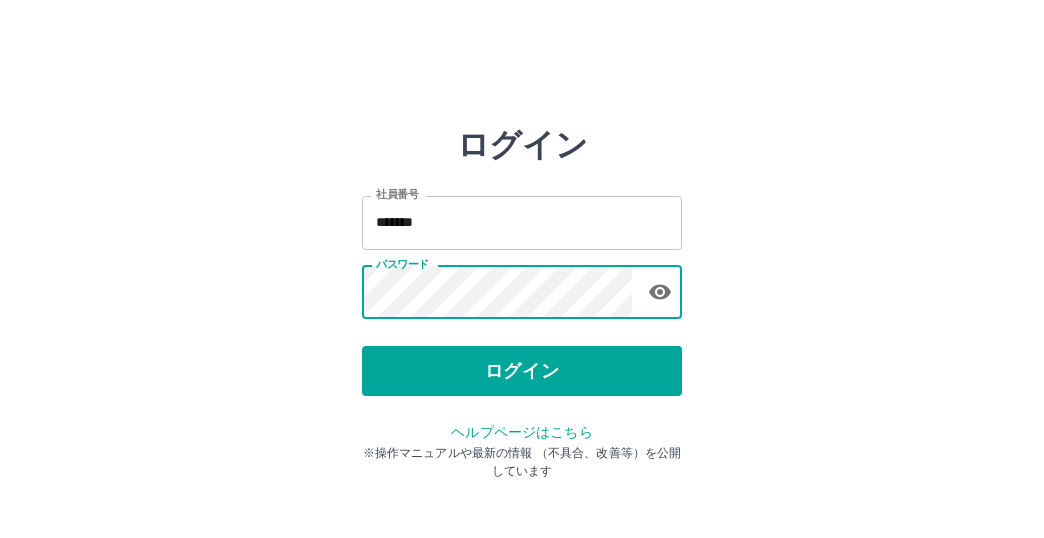 scroll, scrollTop: 0, scrollLeft: 0, axis: both 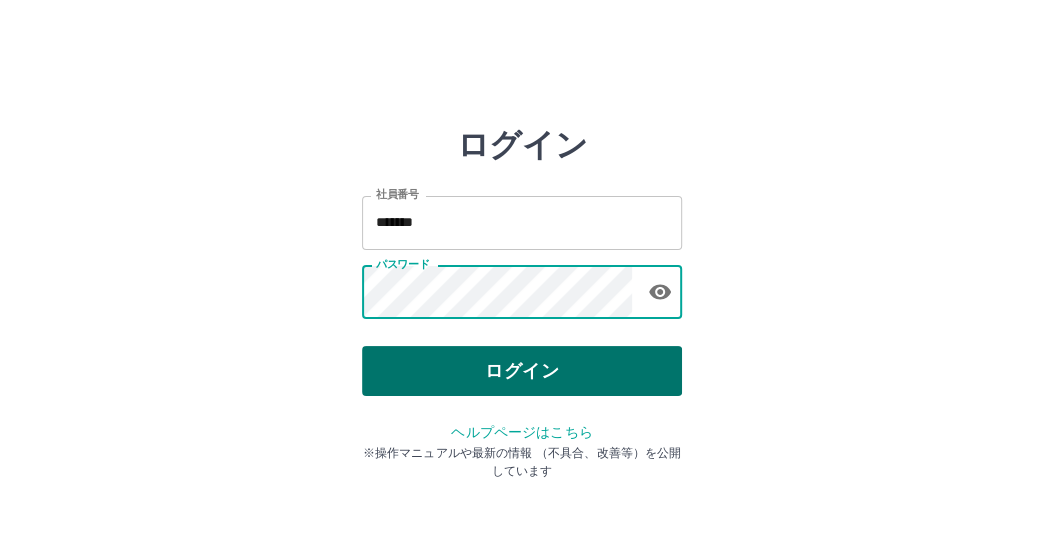 click on "ログイン" at bounding box center (522, 371) 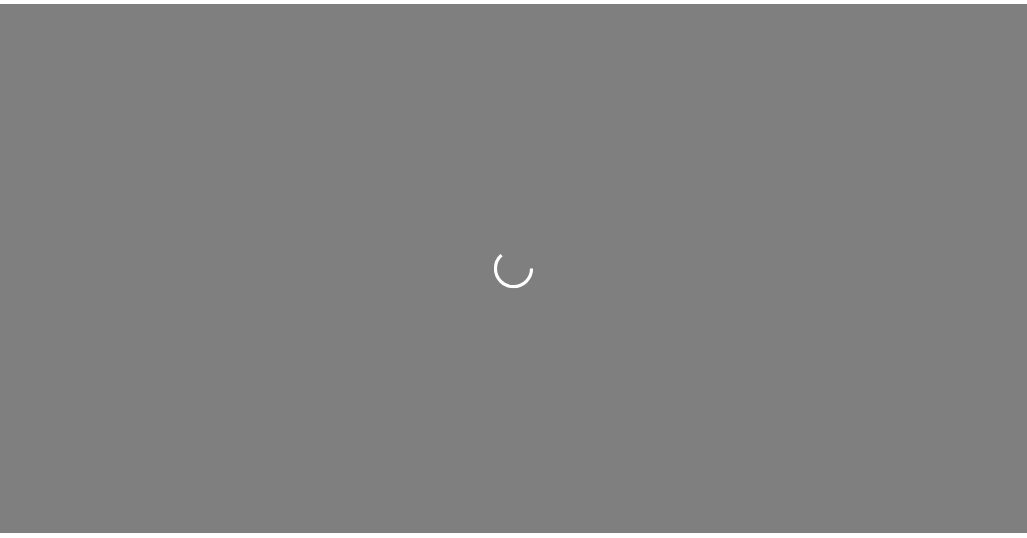 scroll, scrollTop: 0, scrollLeft: 0, axis: both 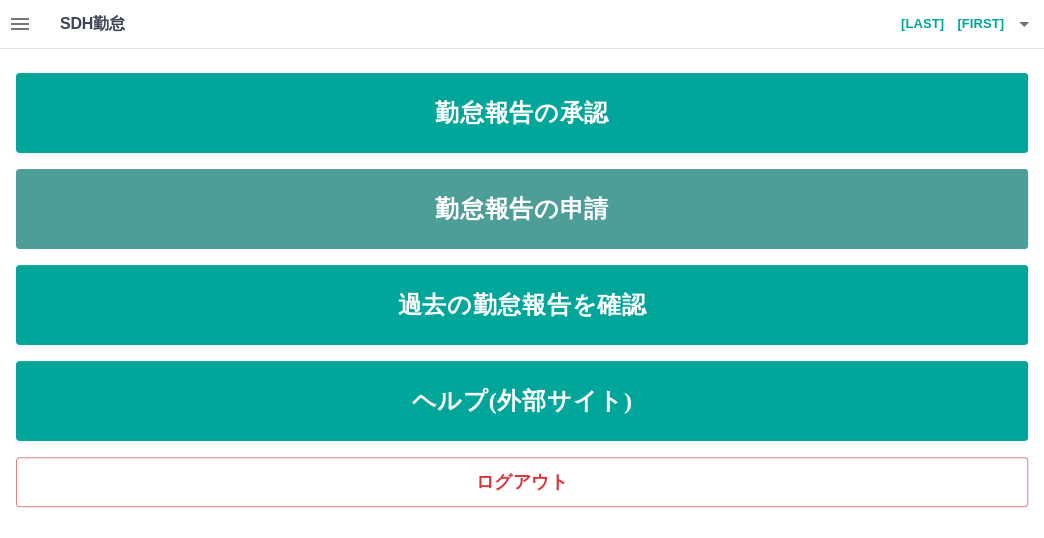 click on "勤怠報告の申請" at bounding box center (522, 209) 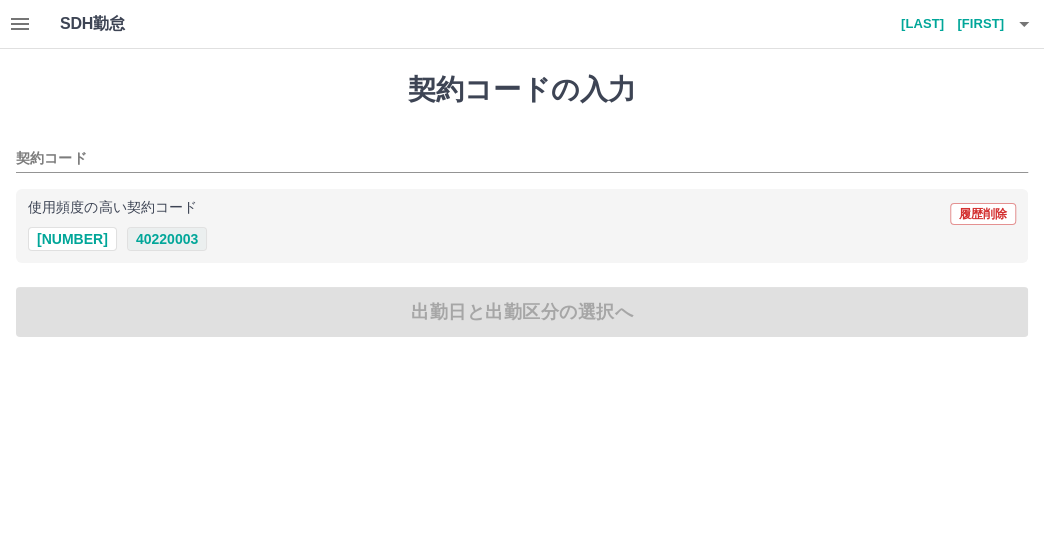 click on "40220003" at bounding box center (167, 239) 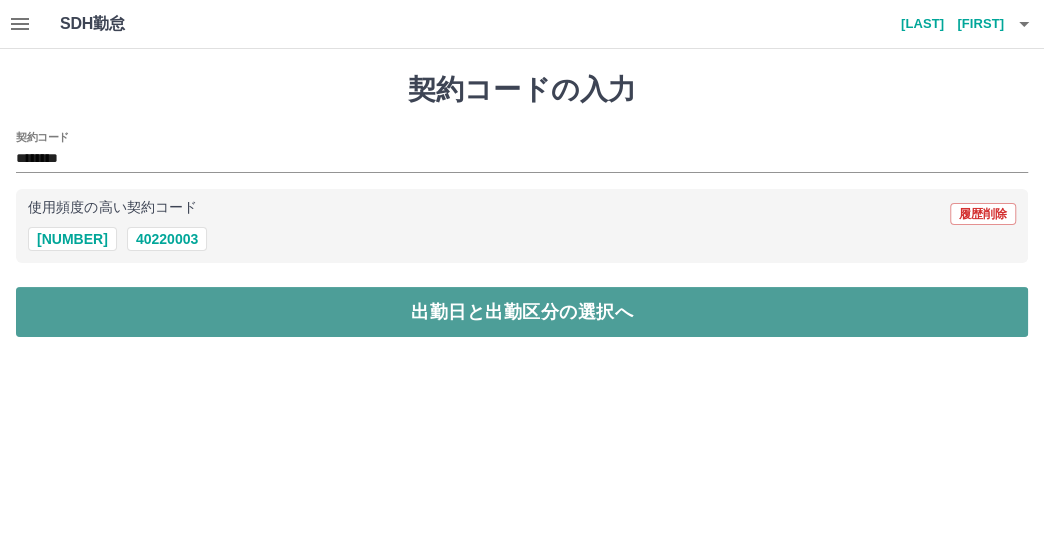 click on "出勤日と出勤区分の選択へ" at bounding box center (522, 312) 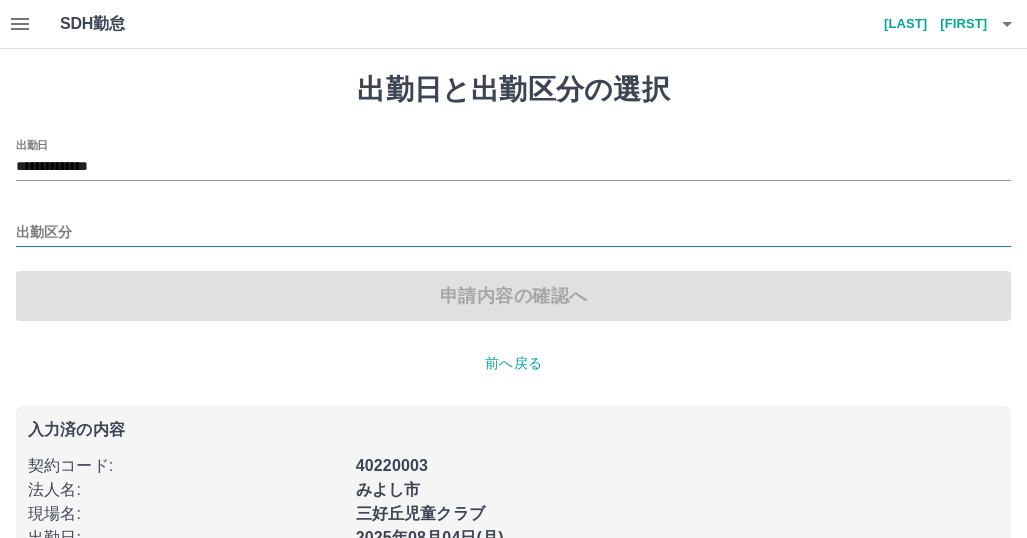 click on "出勤区分" at bounding box center (513, 233) 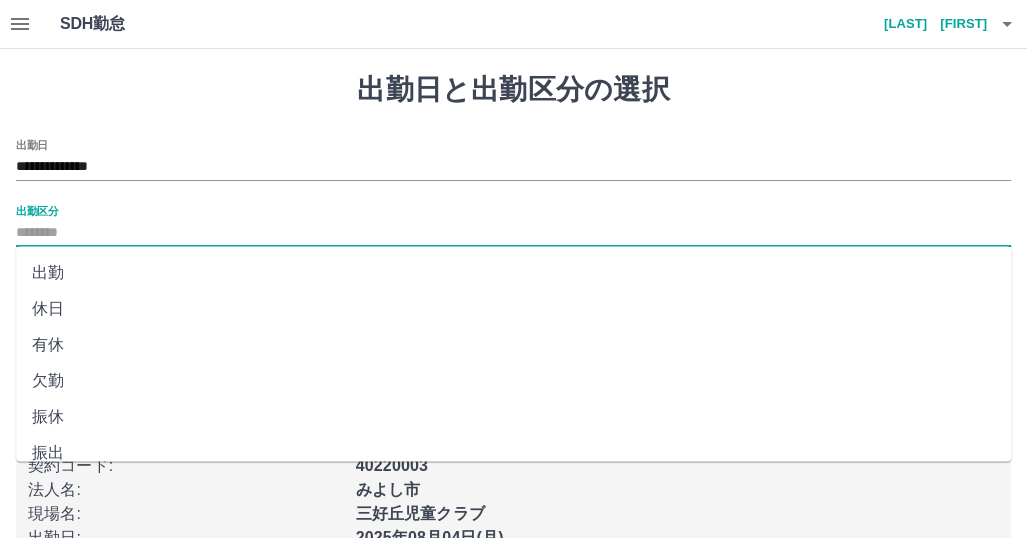 click on "出勤" at bounding box center (513, 273) 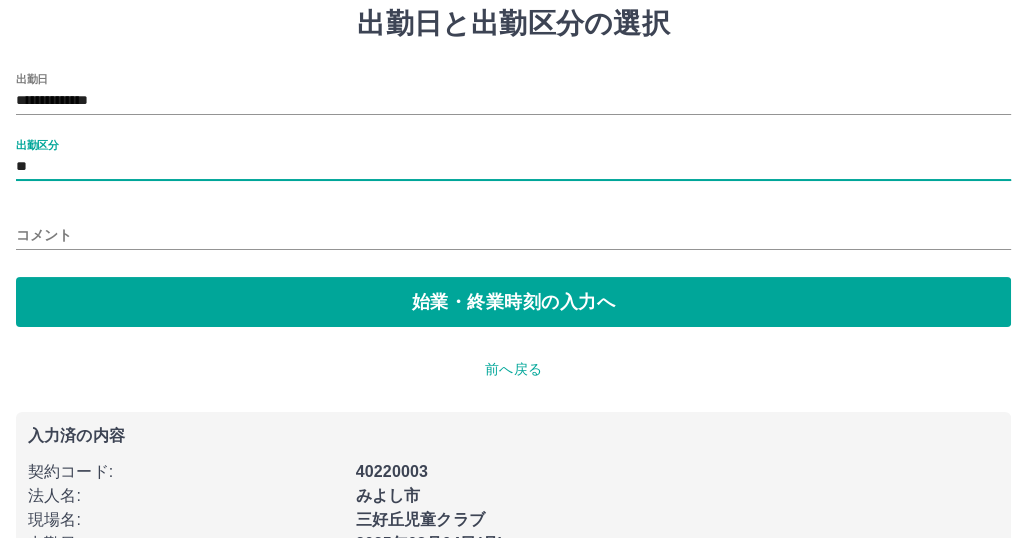 scroll, scrollTop: 99, scrollLeft: 0, axis: vertical 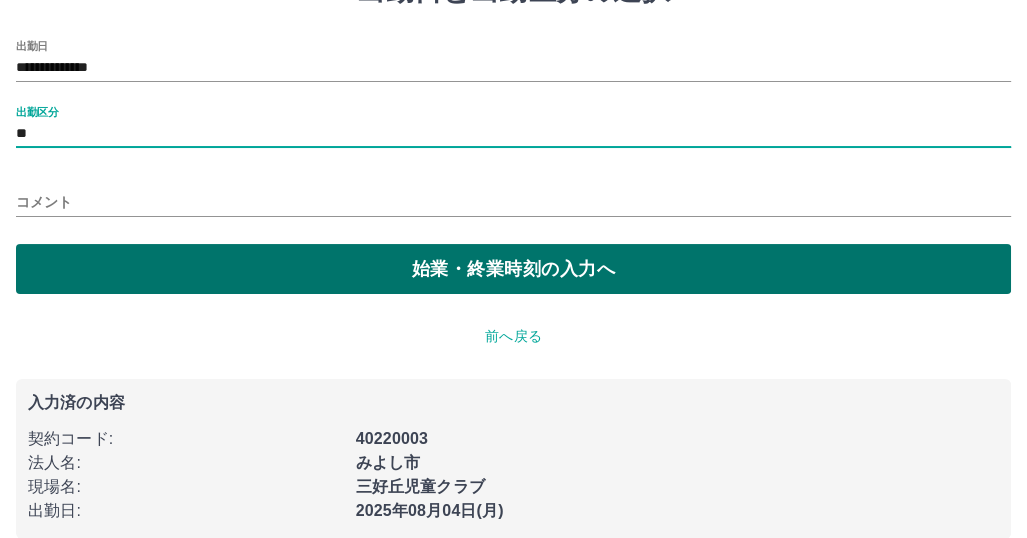 click on "始業・終業時刻の入力へ" at bounding box center [513, 269] 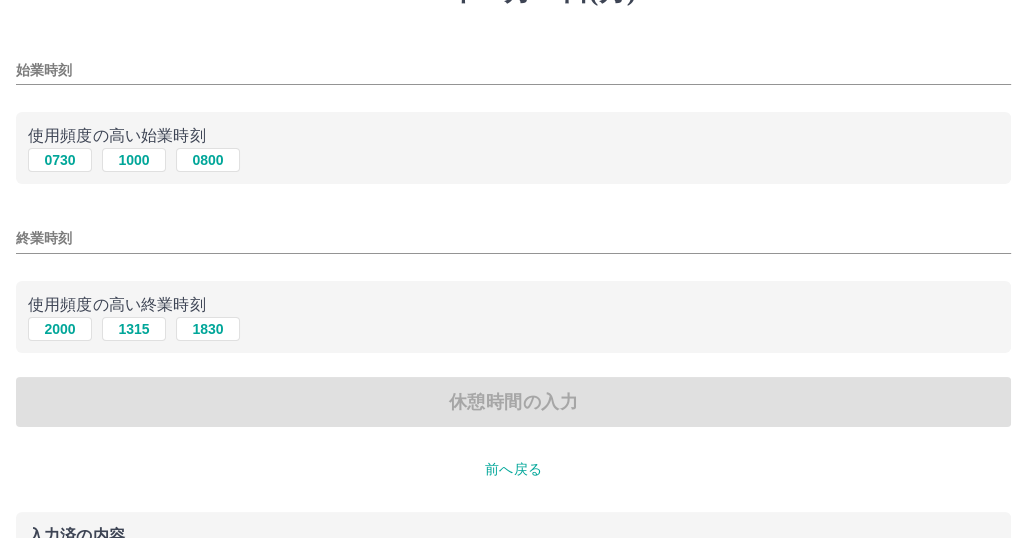 scroll, scrollTop: 0, scrollLeft: 0, axis: both 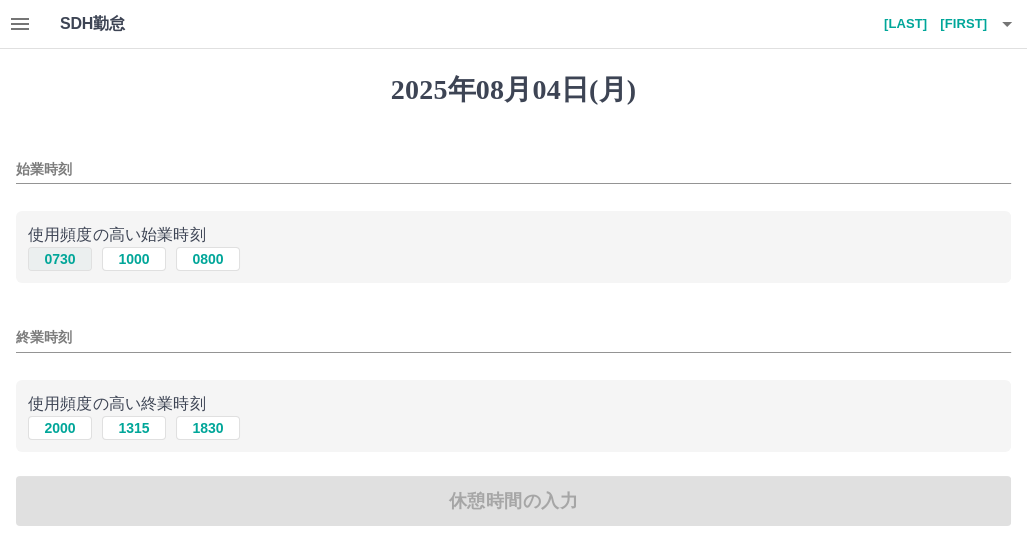click on "0730" at bounding box center (60, 259) 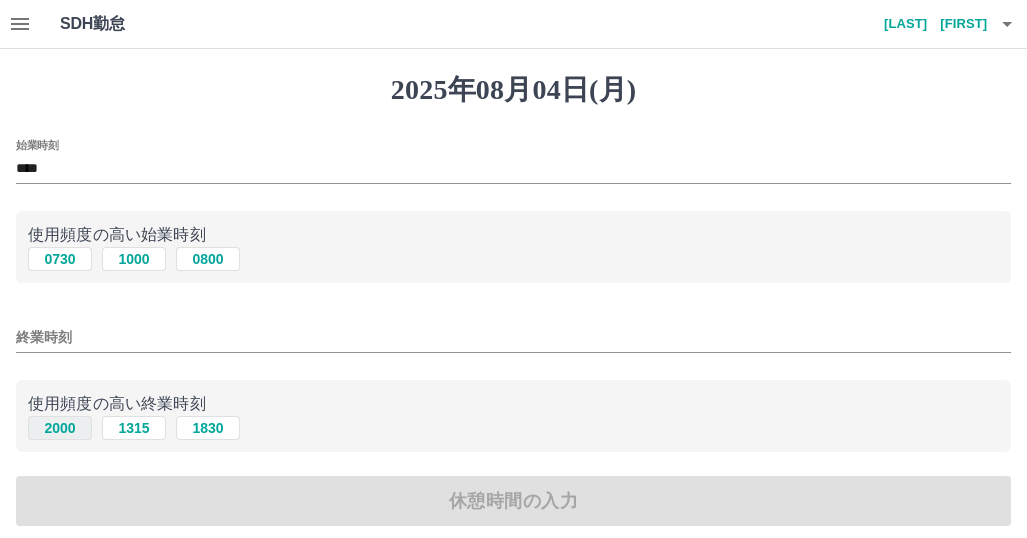 click on "2000" at bounding box center [60, 428] 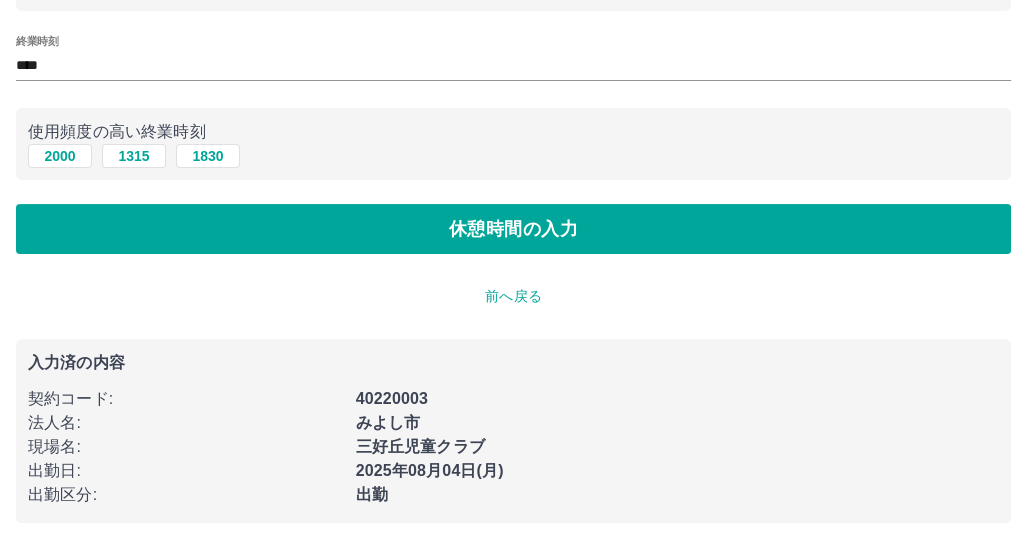 scroll, scrollTop: 282, scrollLeft: 0, axis: vertical 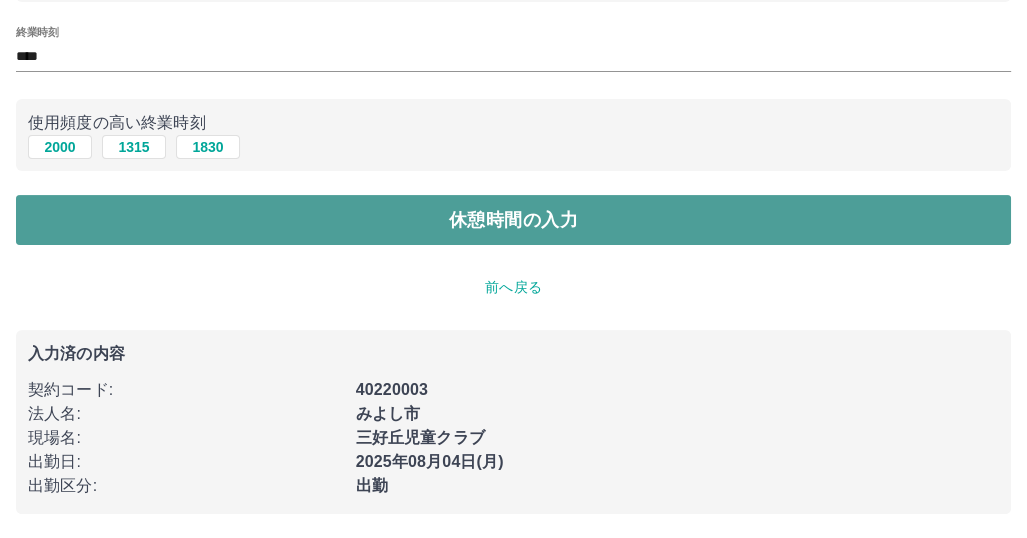 click on "休憩時間の入力" at bounding box center [513, 220] 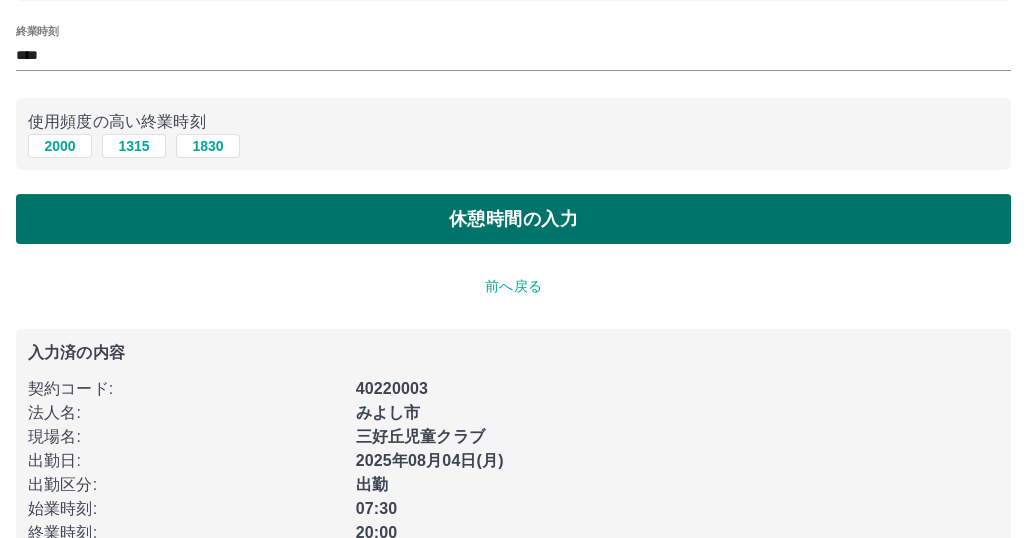 scroll, scrollTop: 0, scrollLeft: 0, axis: both 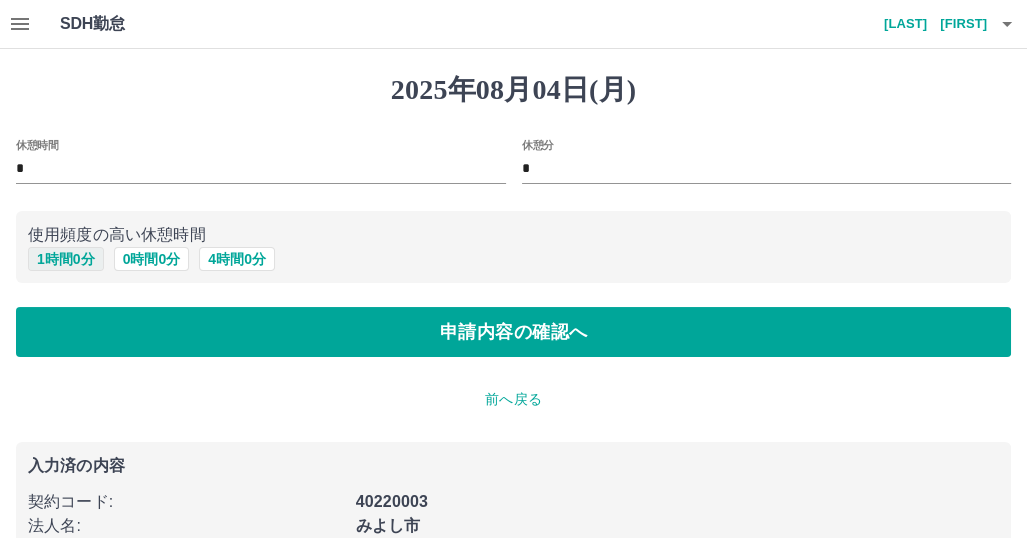click on "1 時間 0 分" at bounding box center [66, 259] 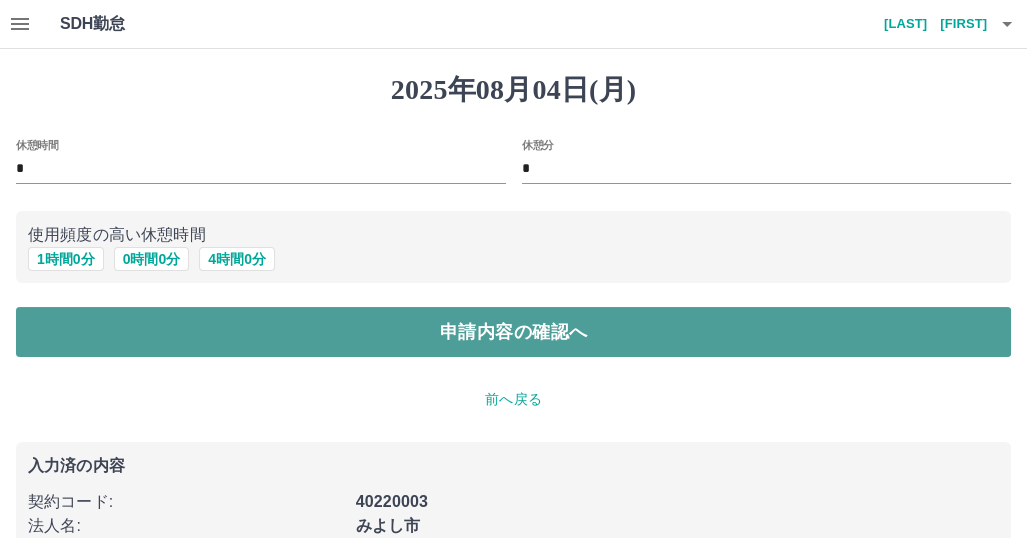 click on "申請内容の確認へ" at bounding box center (513, 332) 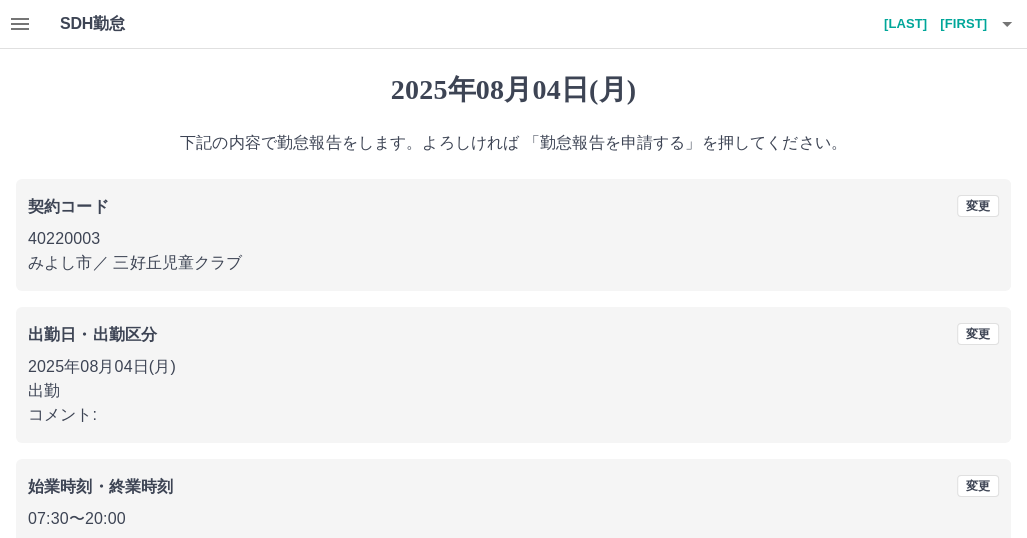 click 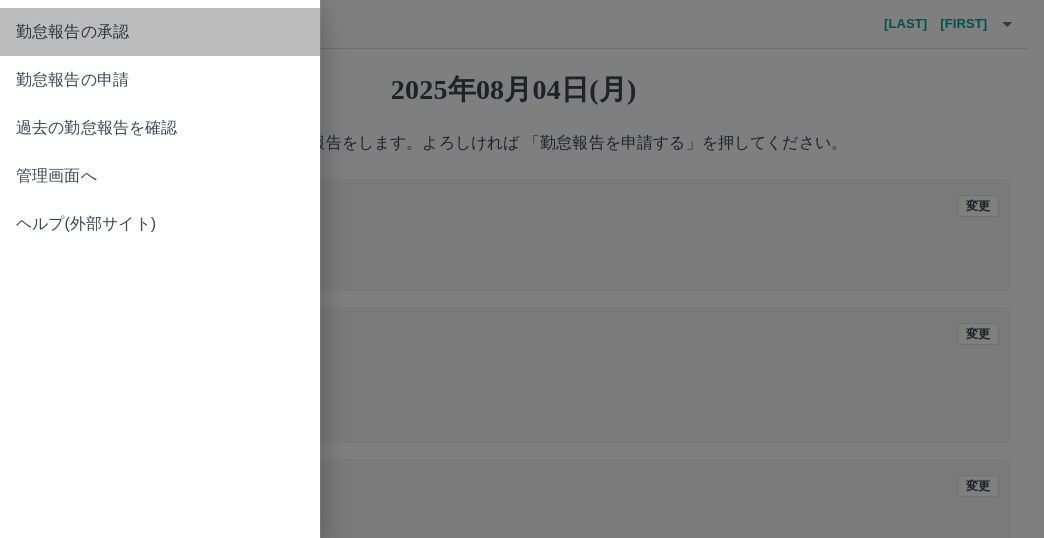 click on "勤怠報告の承認" at bounding box center (160, 32) 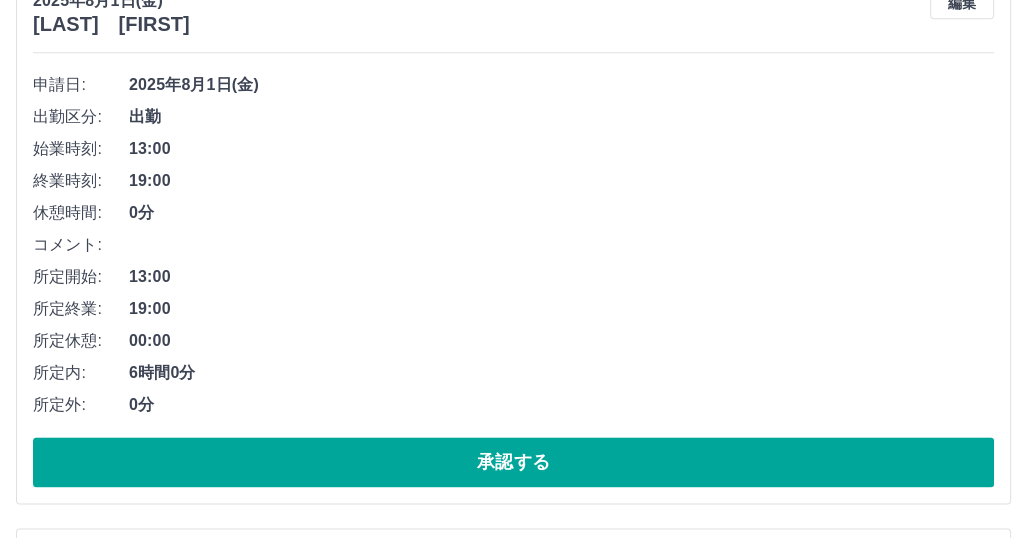 scroll, scrollTop: 1900, scrollLeft: 0, axis: vertical 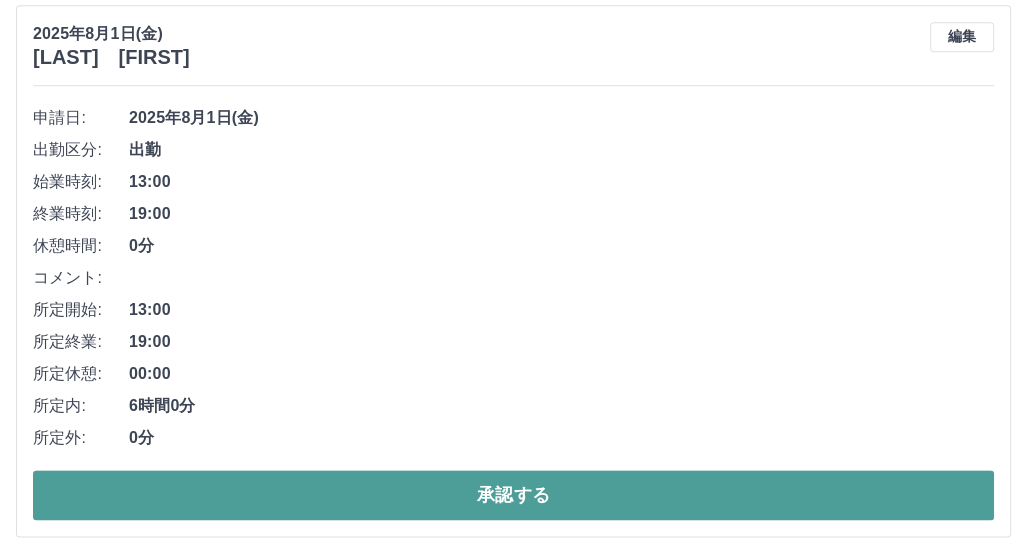 click on "承認する" at bounding box center [513, 495] 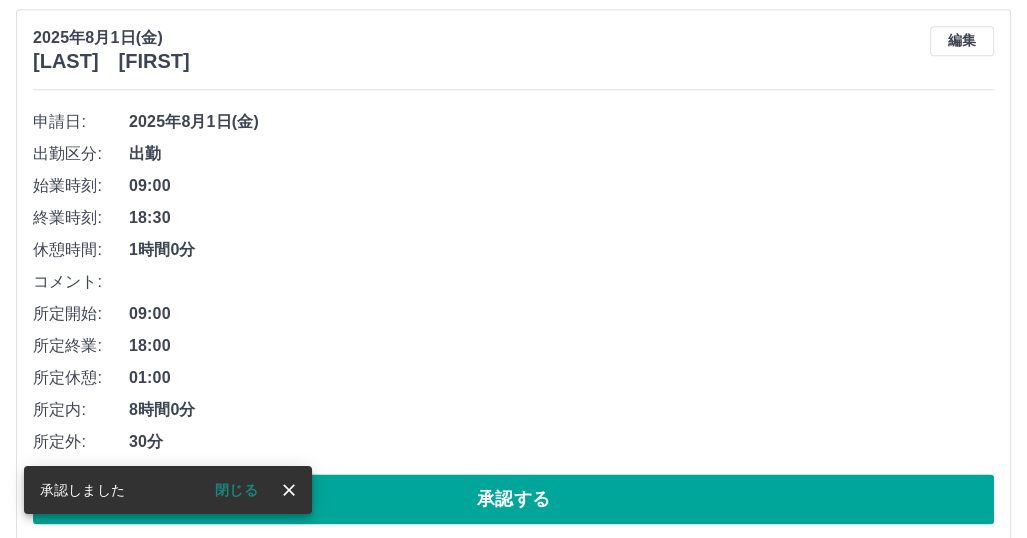 scroll, scrollTop: 1943, scrollLeft: 0, axis: vertical 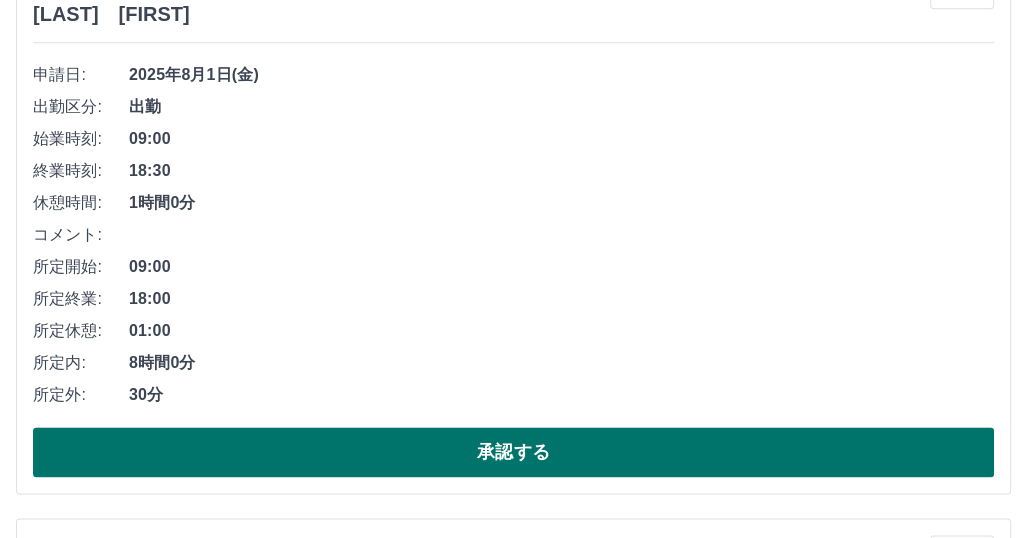click on "承認する" at bounding box center [513, 452] 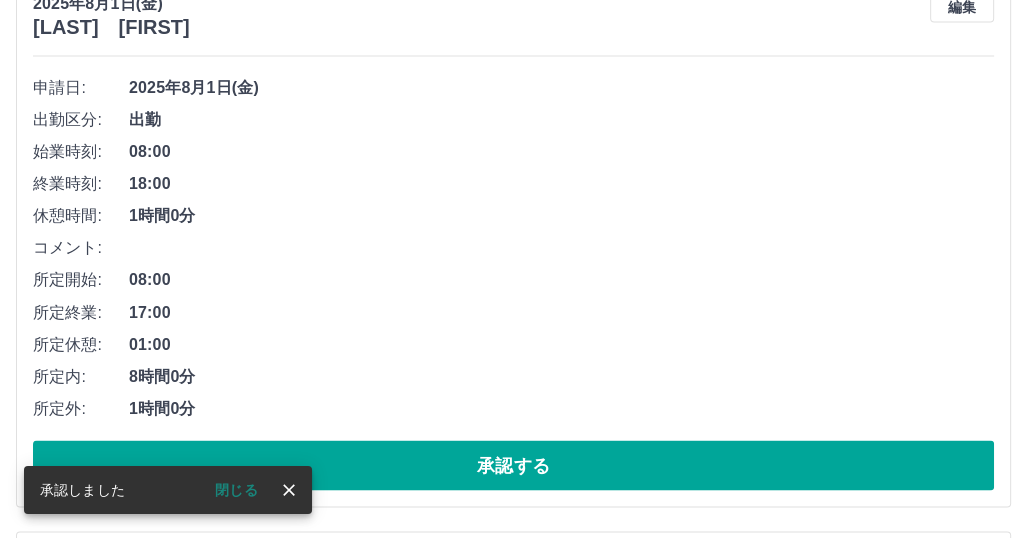 scroll, scrollTop: 2487, scrollLeft: 0, axis: vertical 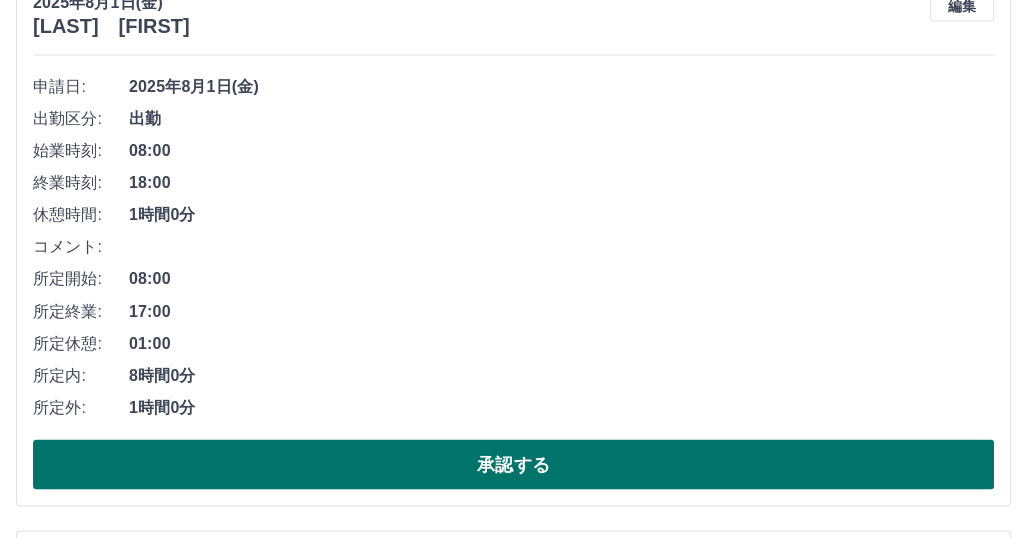 click on "承認する" at bounding box center (513, 464) 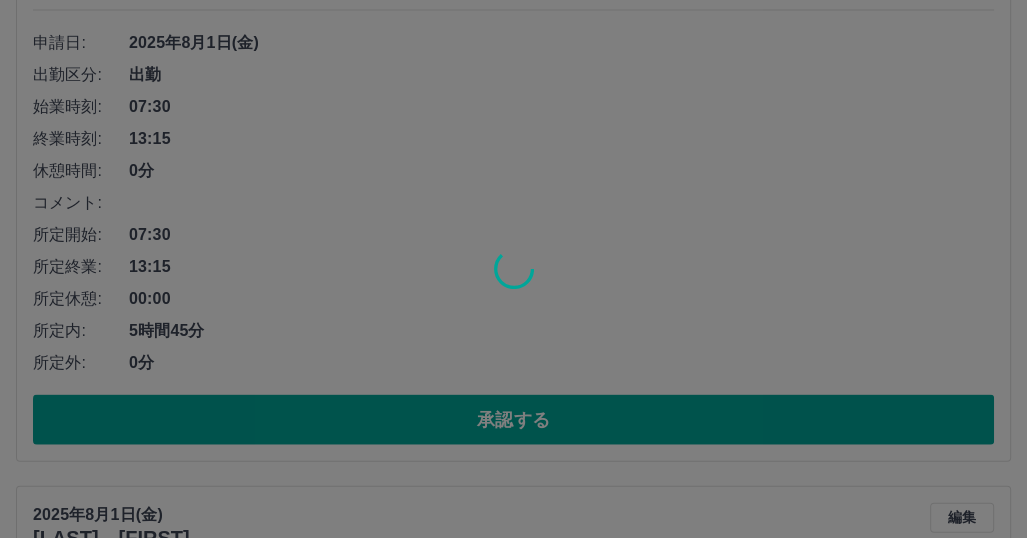 scroll, scrollTop: 2532, scrollLeft: 0, axis: vertical 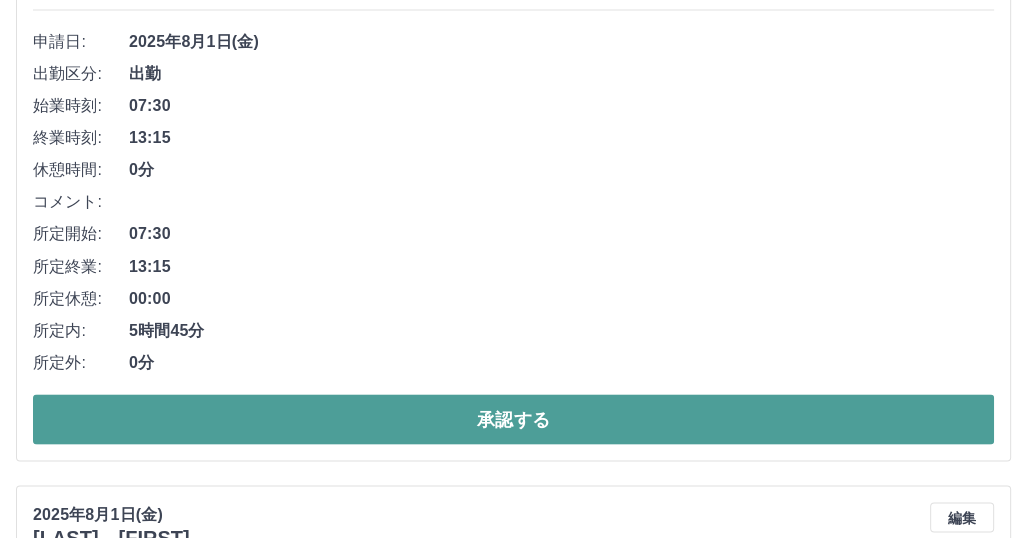 click on "承認する" at bounding box center [513, 419] 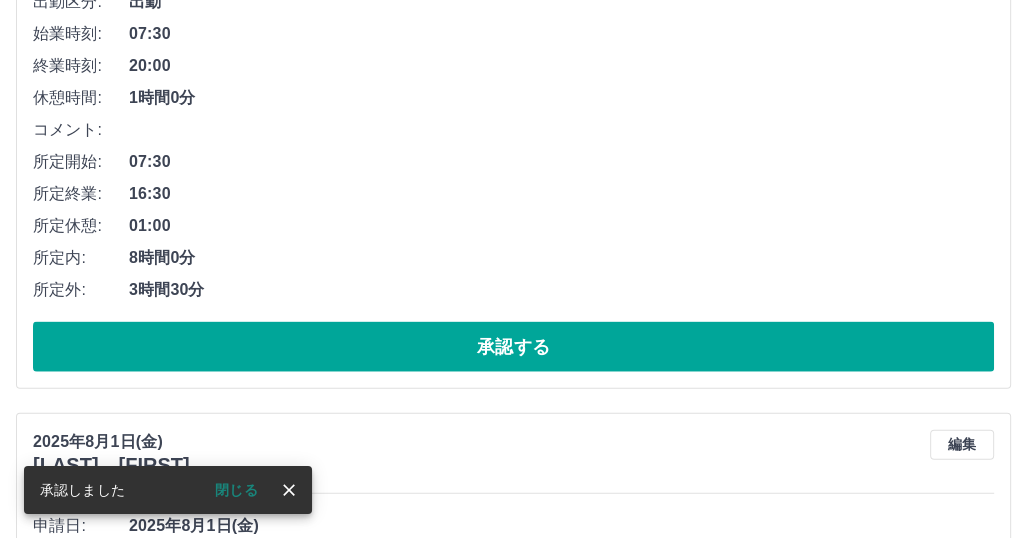 scroll, scrollTop: 3175, scrollLeft: 0, axis: vertical 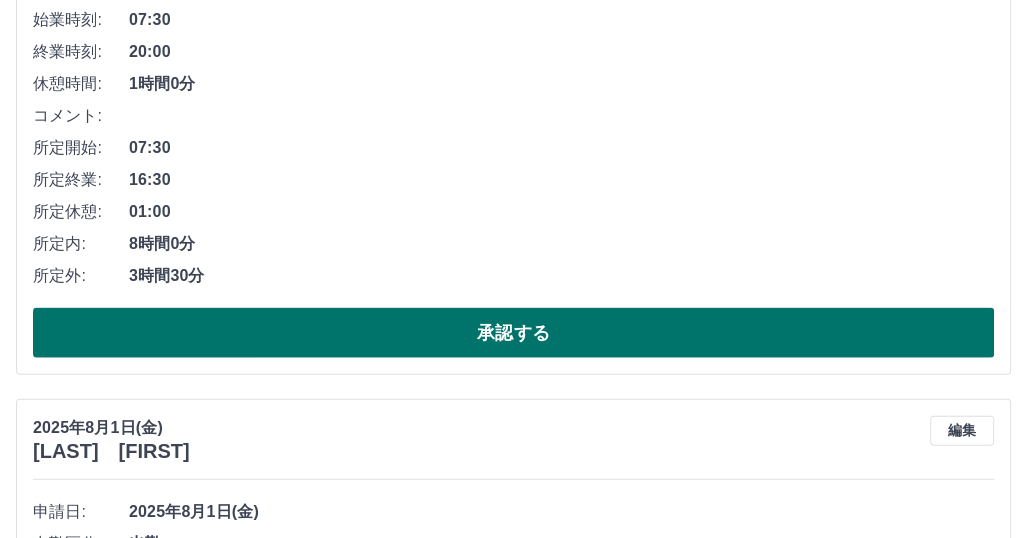 click on "承認する" at bounding box center [513, 333] 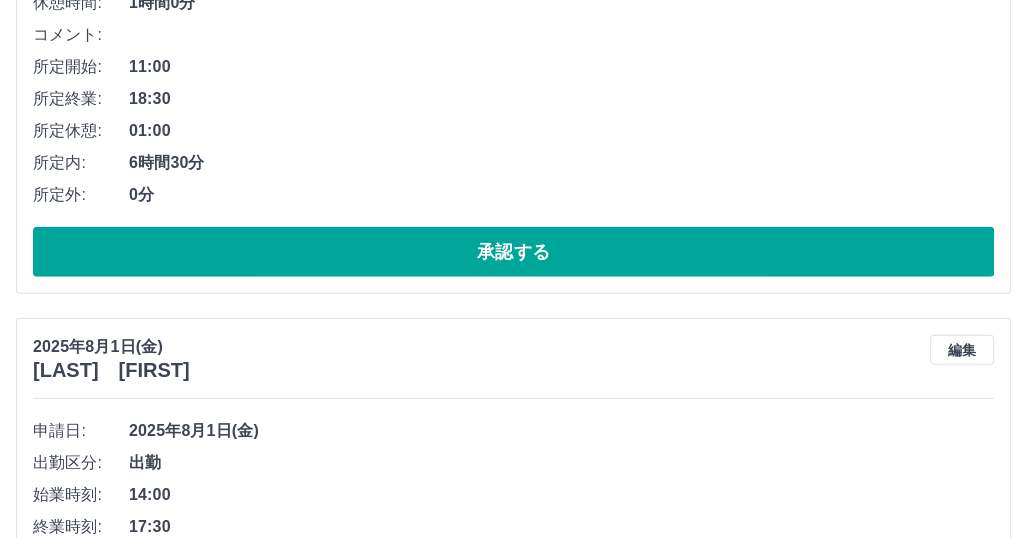 scroll, scrollTop: 3820, scrollLeft: 0, axis: vertical 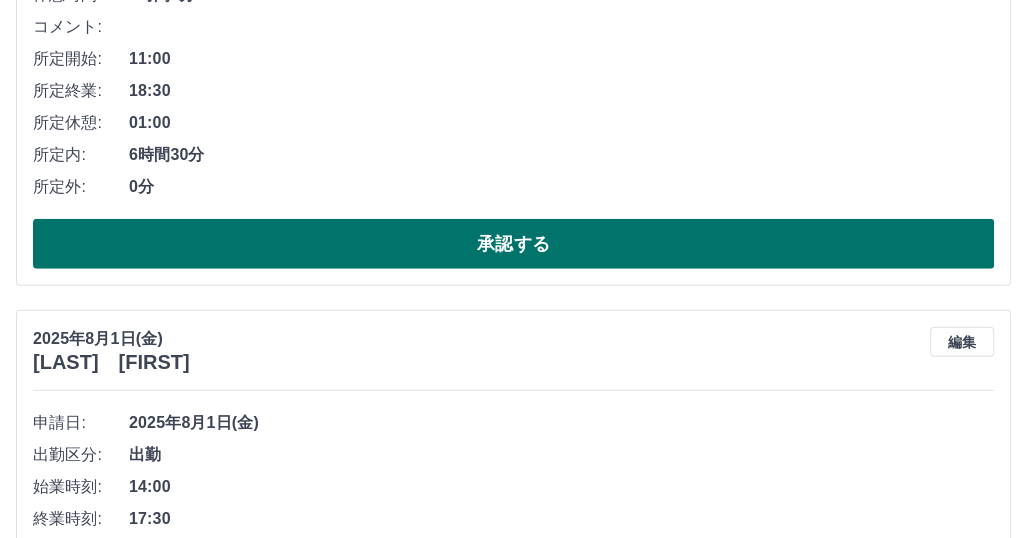 click on "承認する" at bounding box center (513, 244) 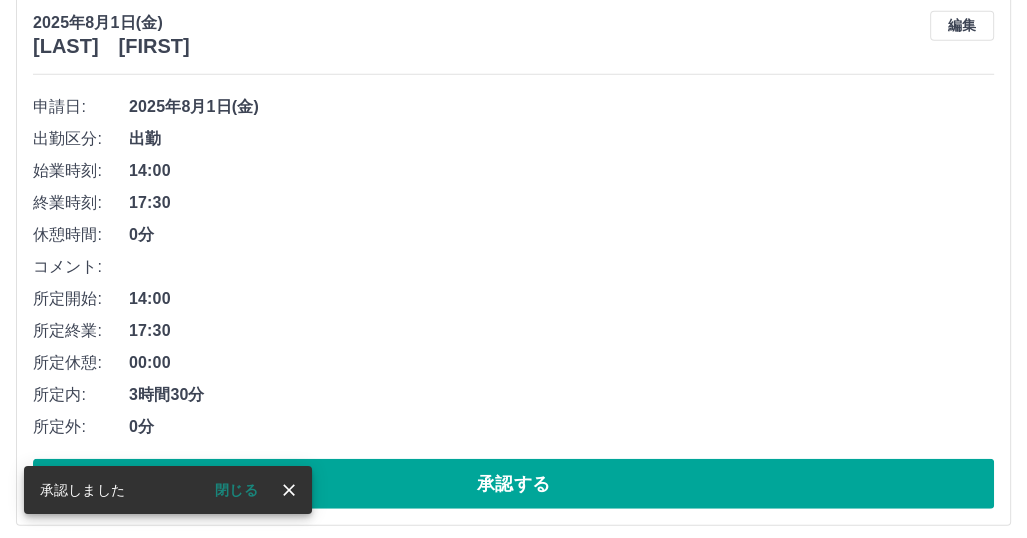 scroll, scrollTop: 3591, scrollLeft: 0, axis: vertical 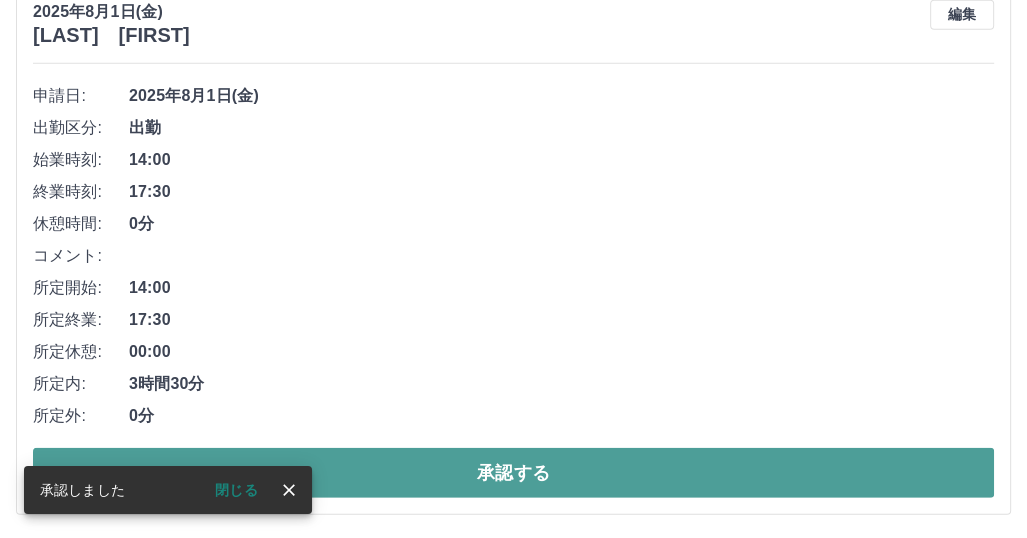 click on "承認する" at bounding box center (513, 473) 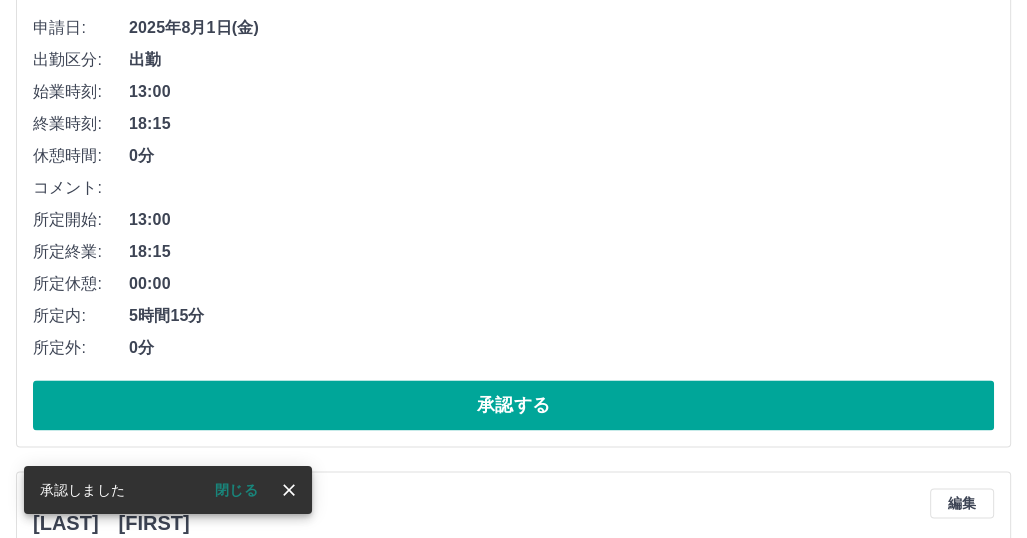 scroll, scrollTop: 1836, scrollLeft: 0, axis: vertical 